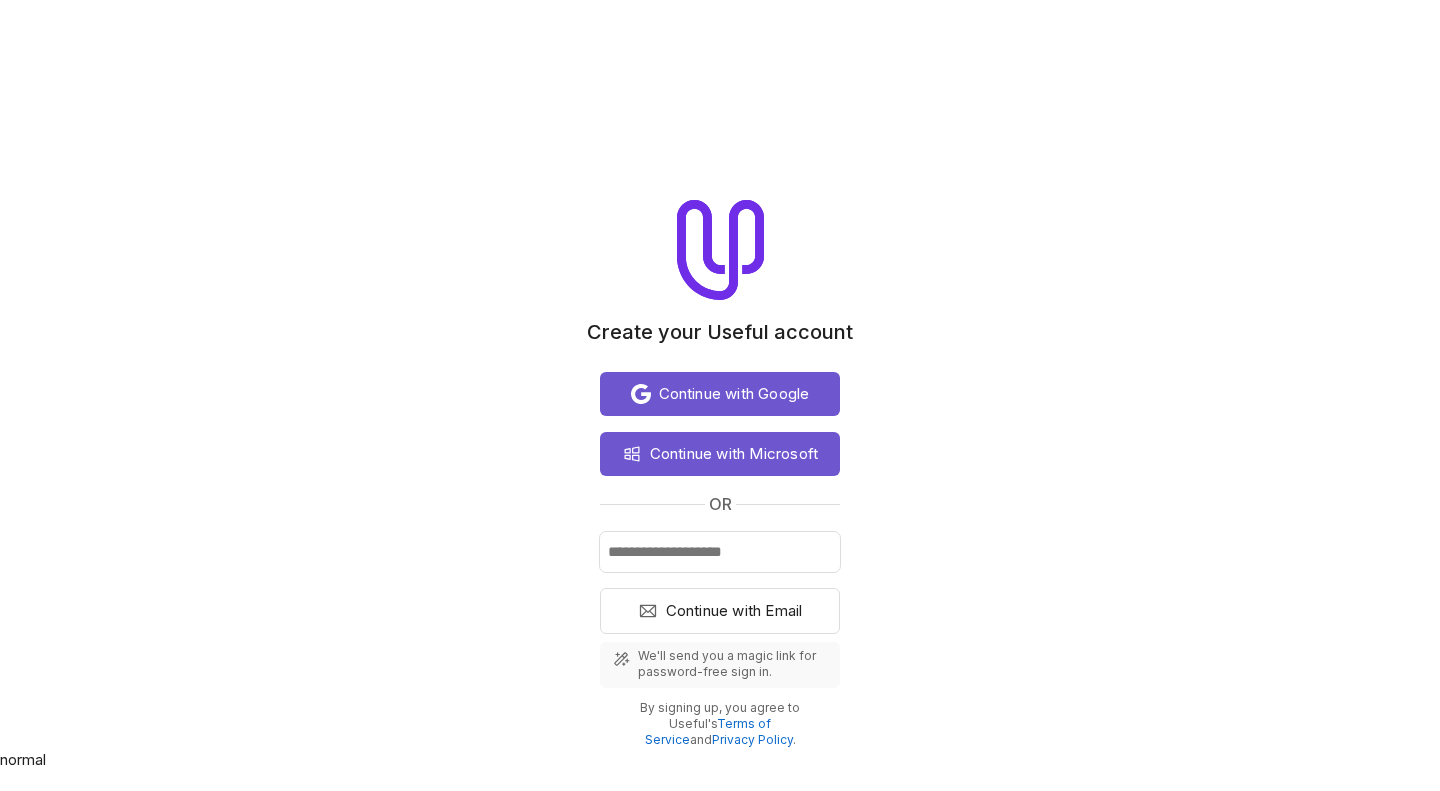 scroll, scrollTop: 0, scrollLeft: 0, axis: both 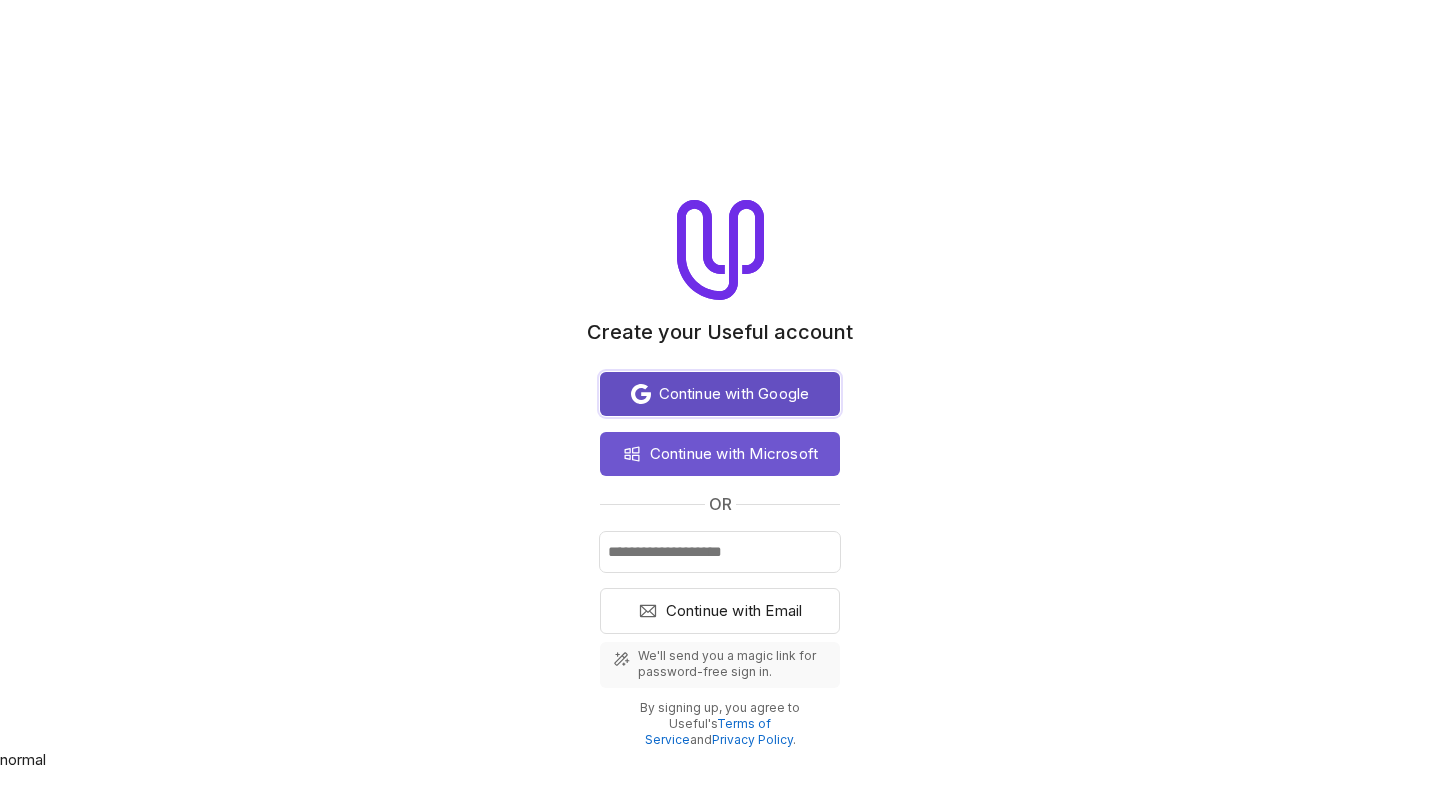 click on "Continue with Google" at bounding box center (734, 394) 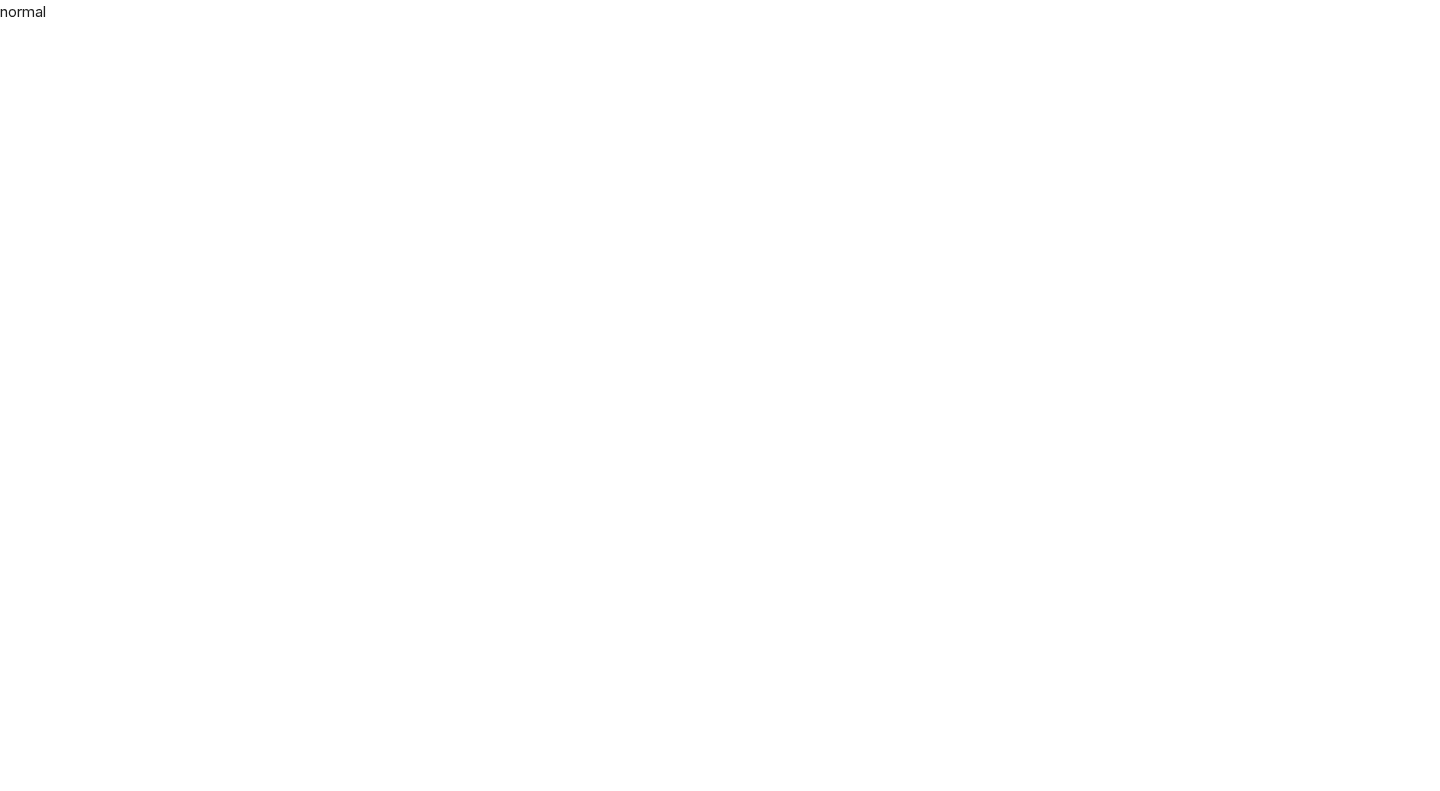 scroll, scrollTop: 0, scrollLeft: 0, axis: both 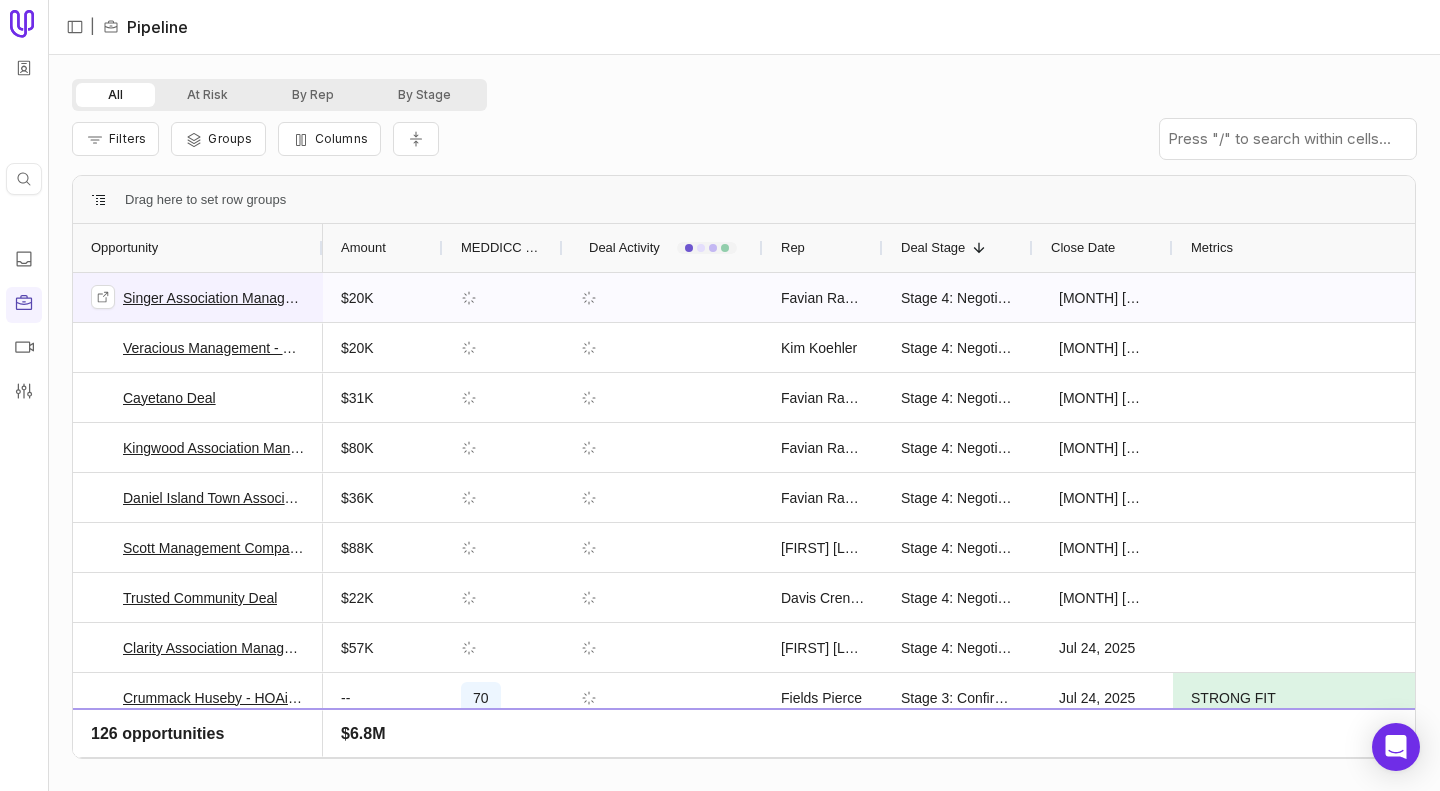 click on "Singer Association Management - New Deal" at bounding box center [214, 298] 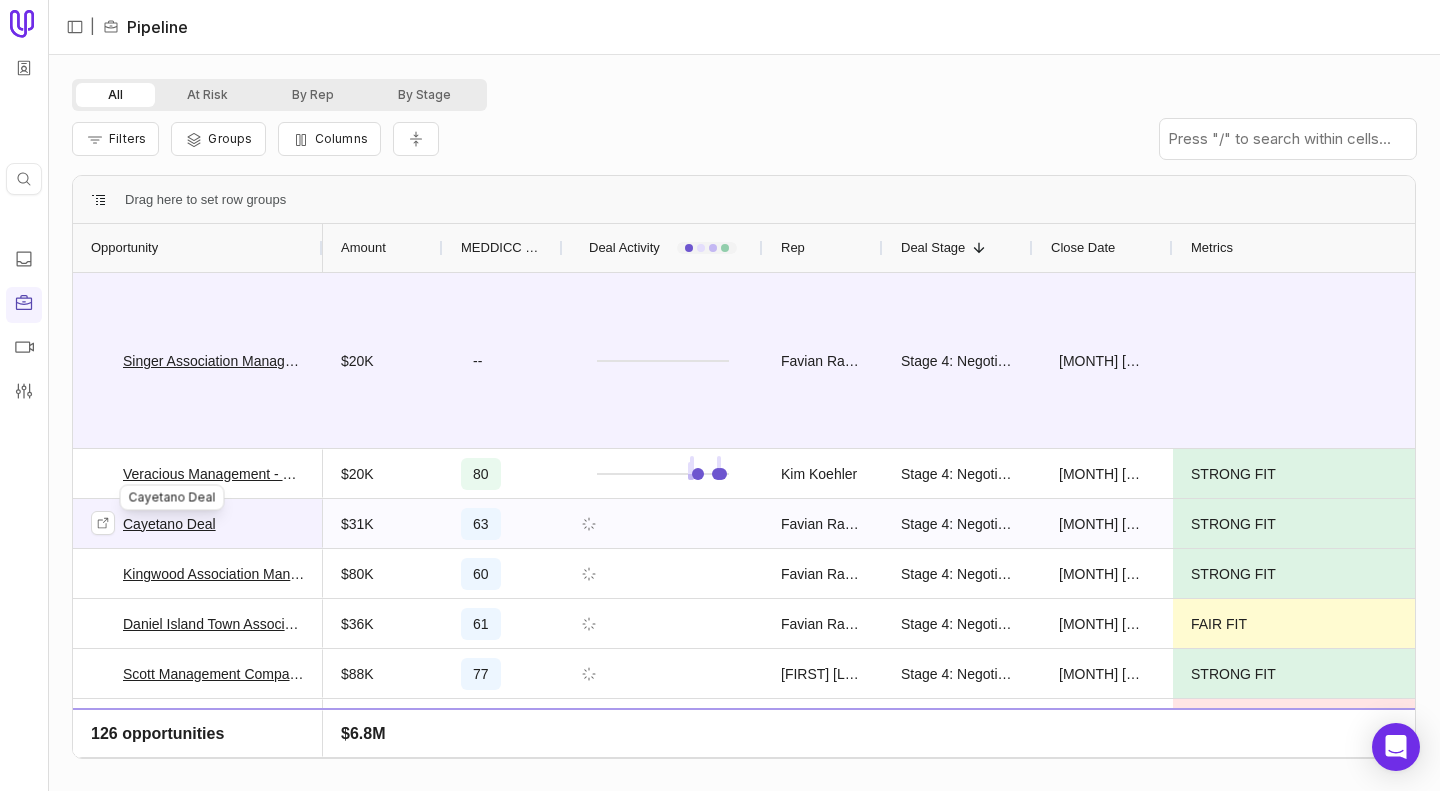 click on "Cayetano Deal" at bounding box center (169, 524) 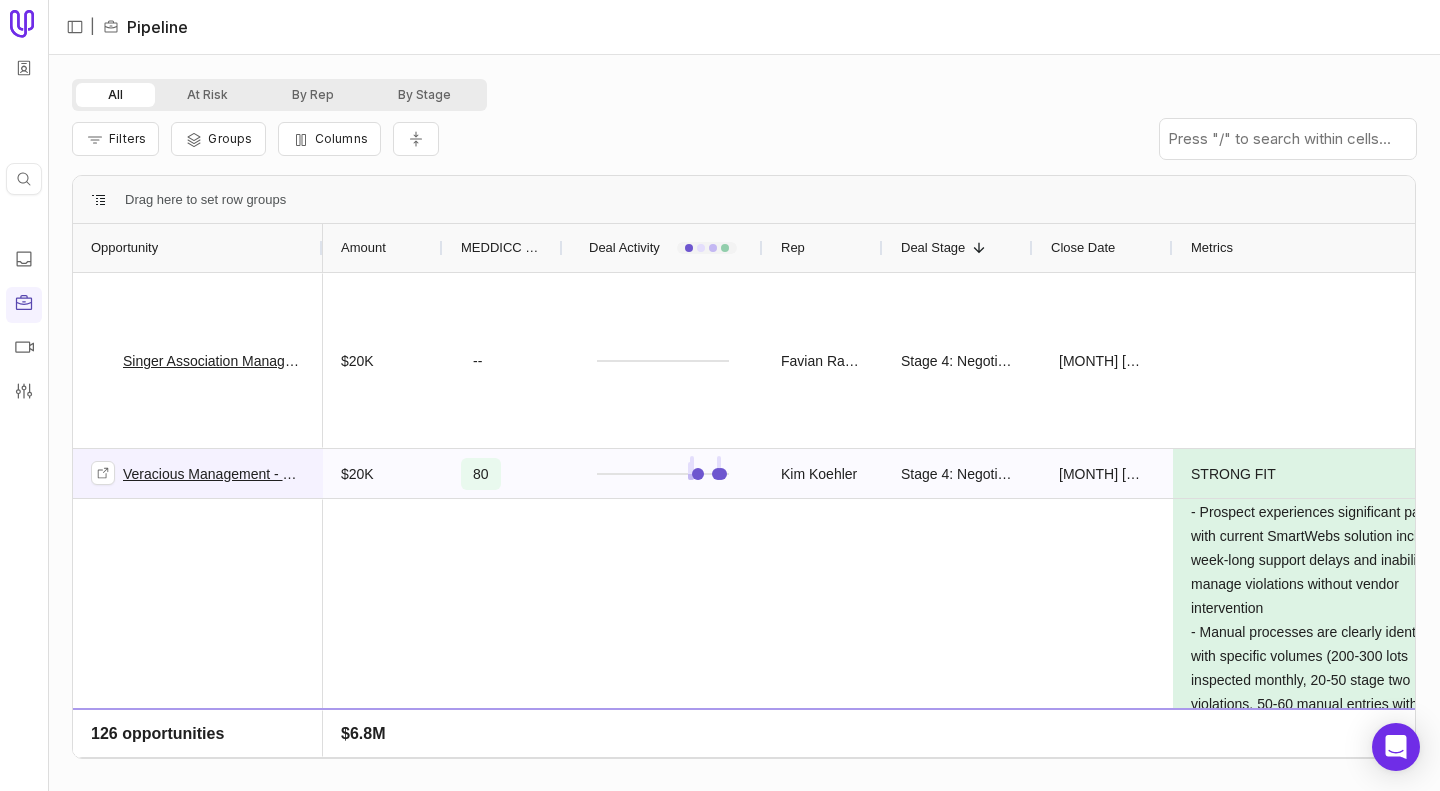 click on "Veracious Management - New Deal" at bounding box center [214, 474] 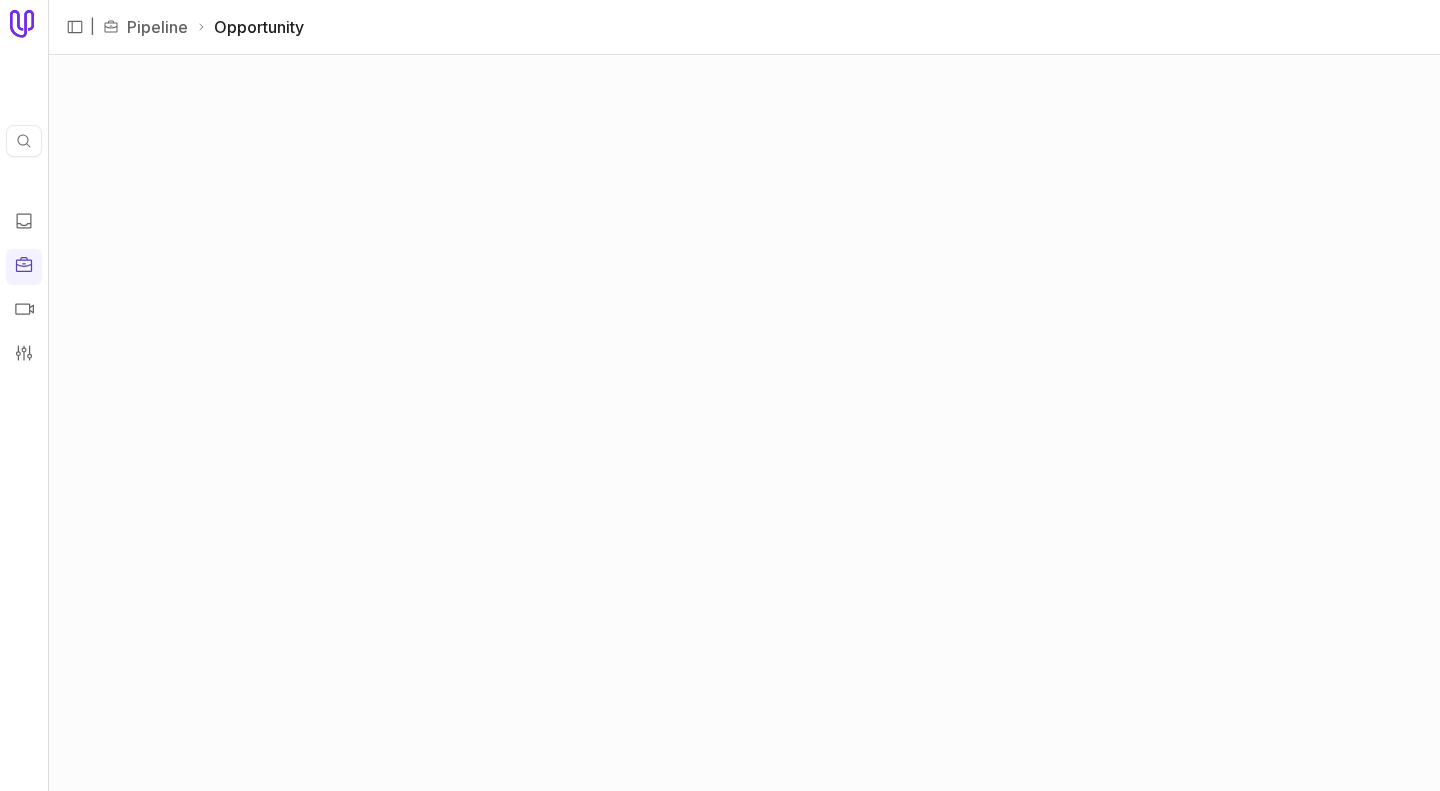 scroll, scrollTop: 0, scrollLeft: 0, axis: both 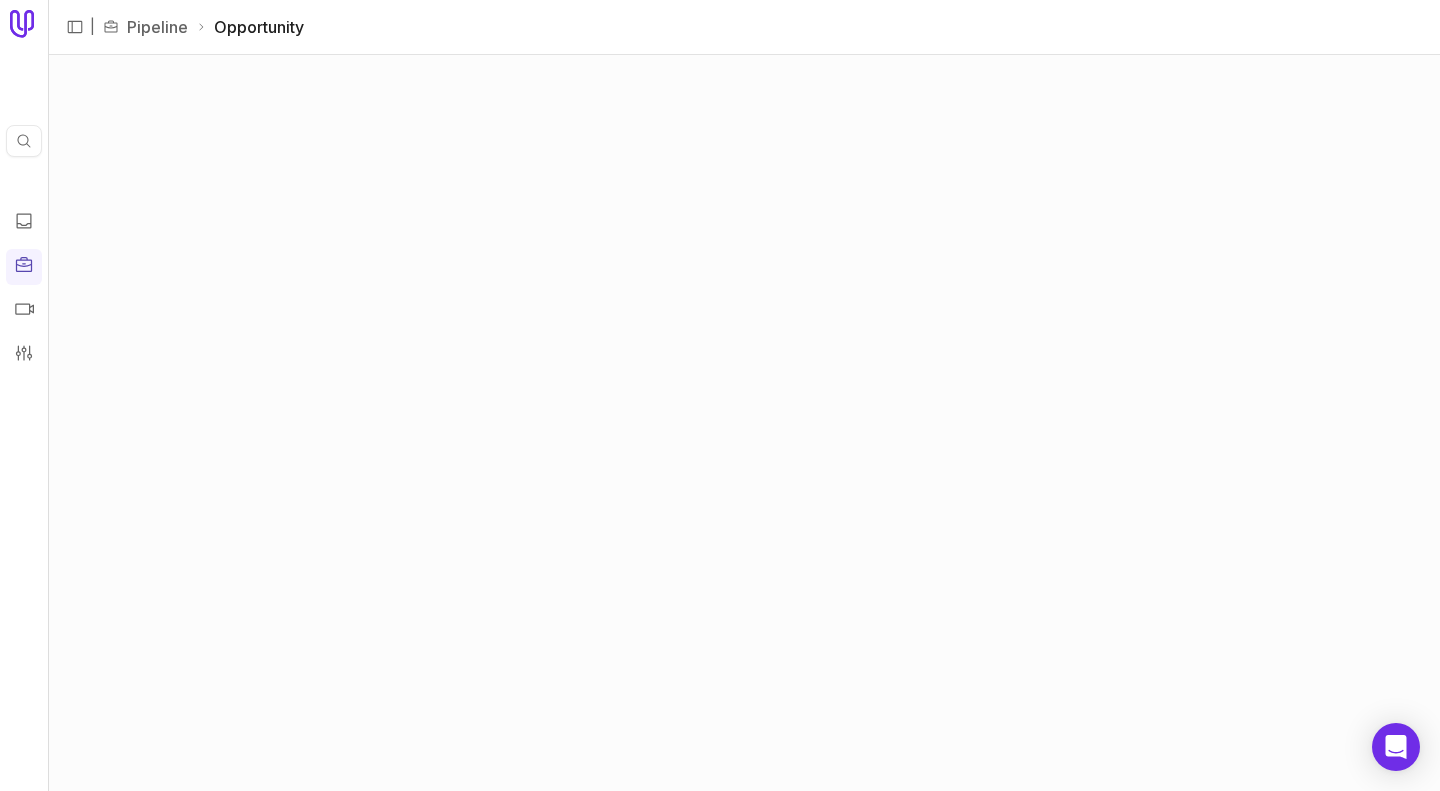 click on "| Pipeline Opportunity" at bounding box center [744, 27] 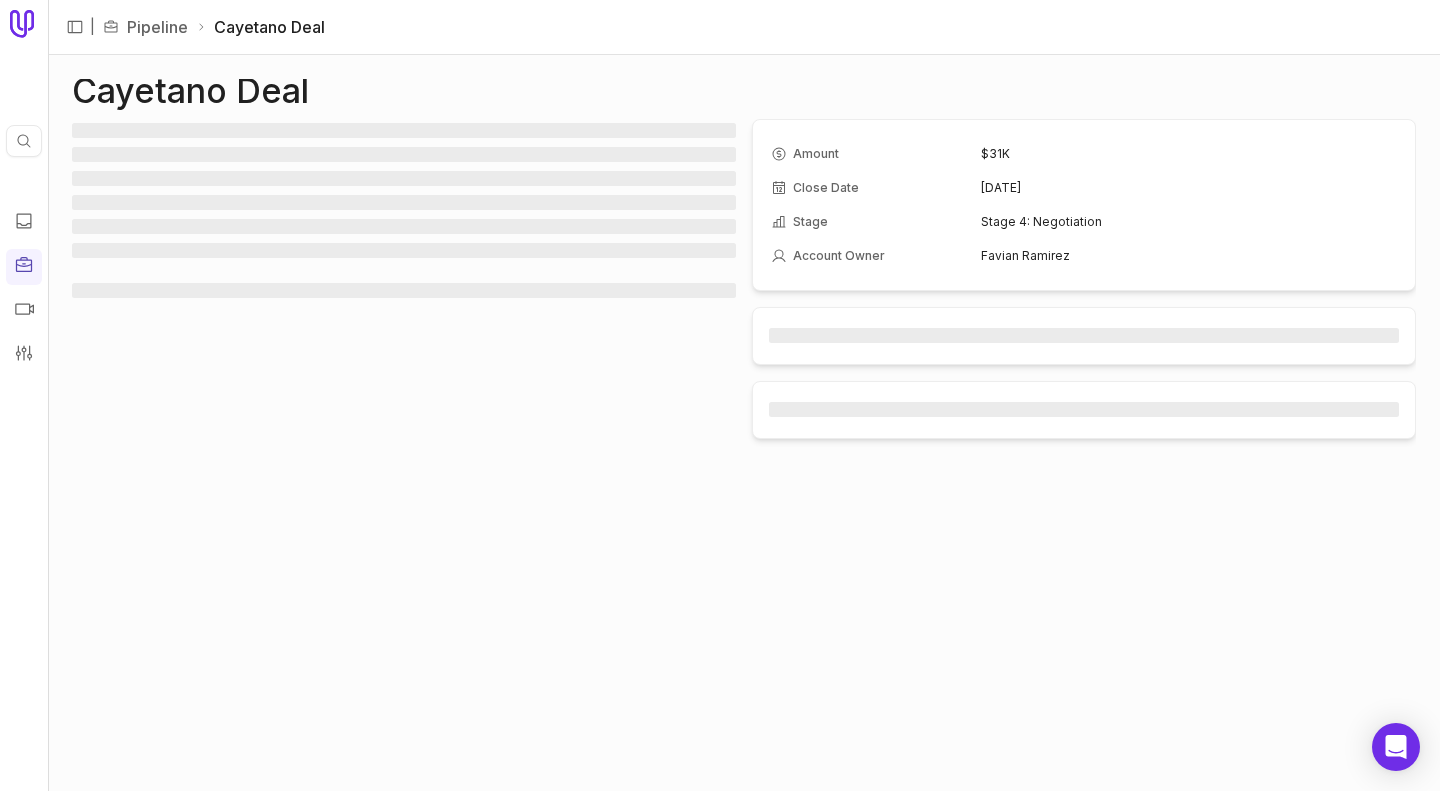 scroll, scrollTop: 0, scrollLeft: 0, axis: both 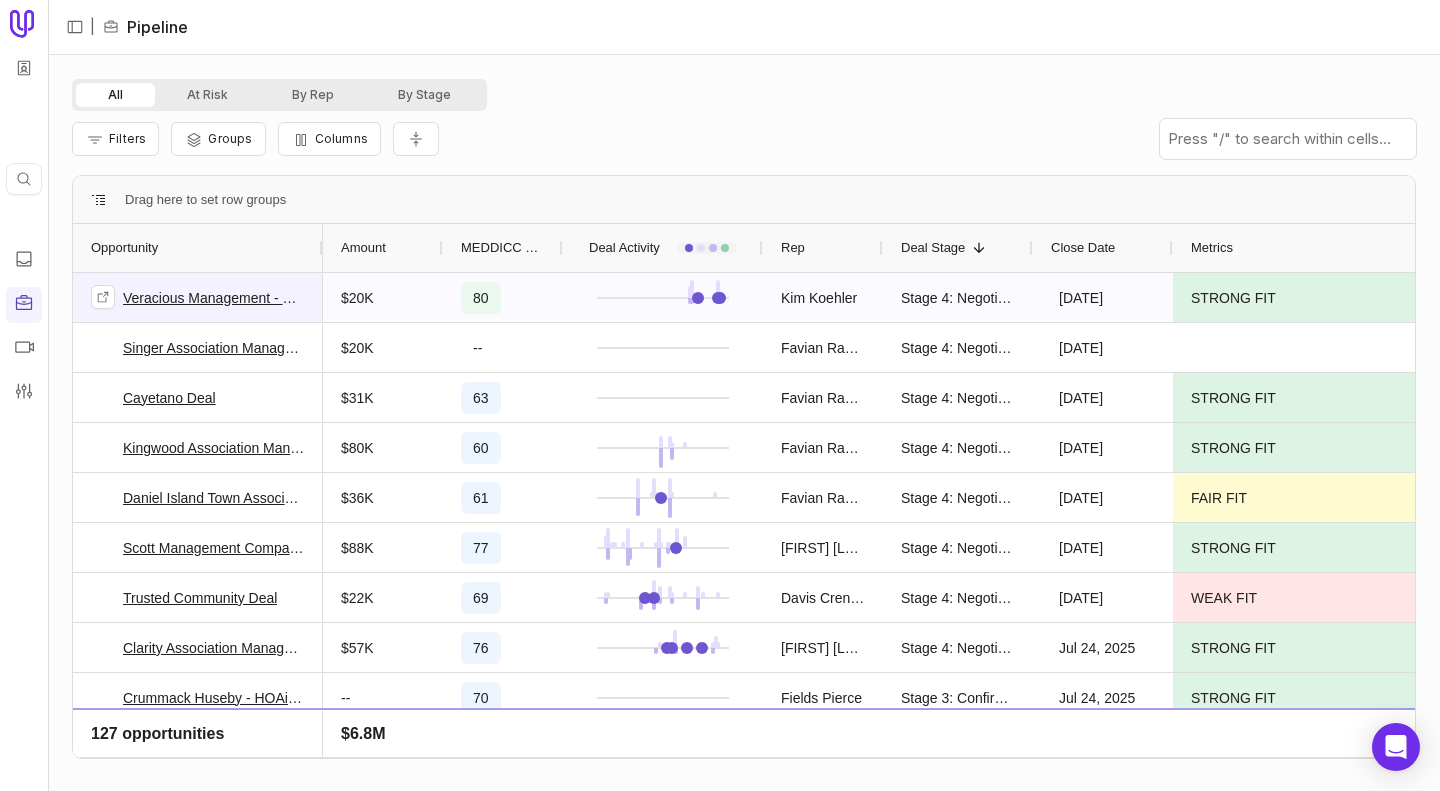 click on "Veracious Management - New Deal" at bounding box center [214, 298] 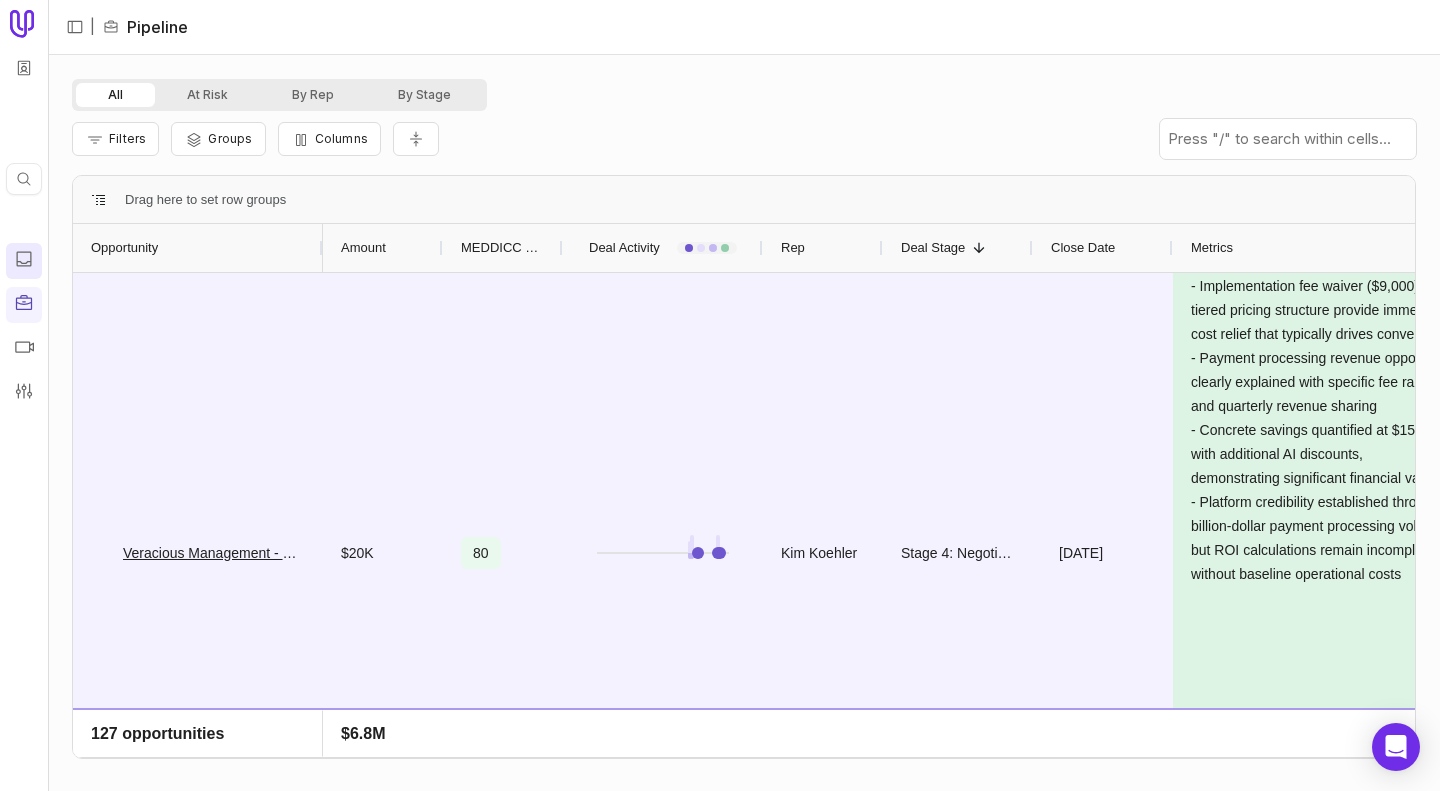 click at bounding box center [24, 261] 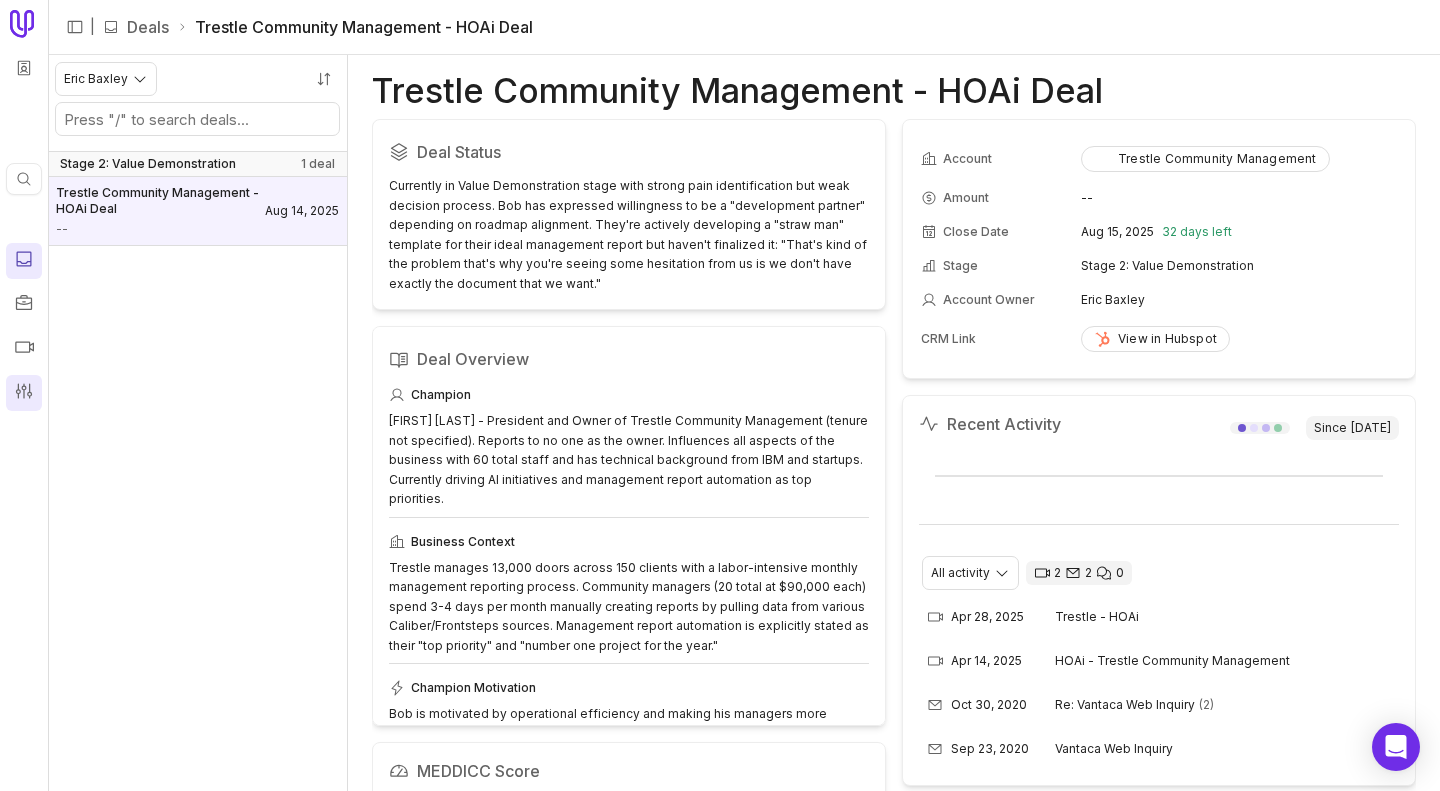 click 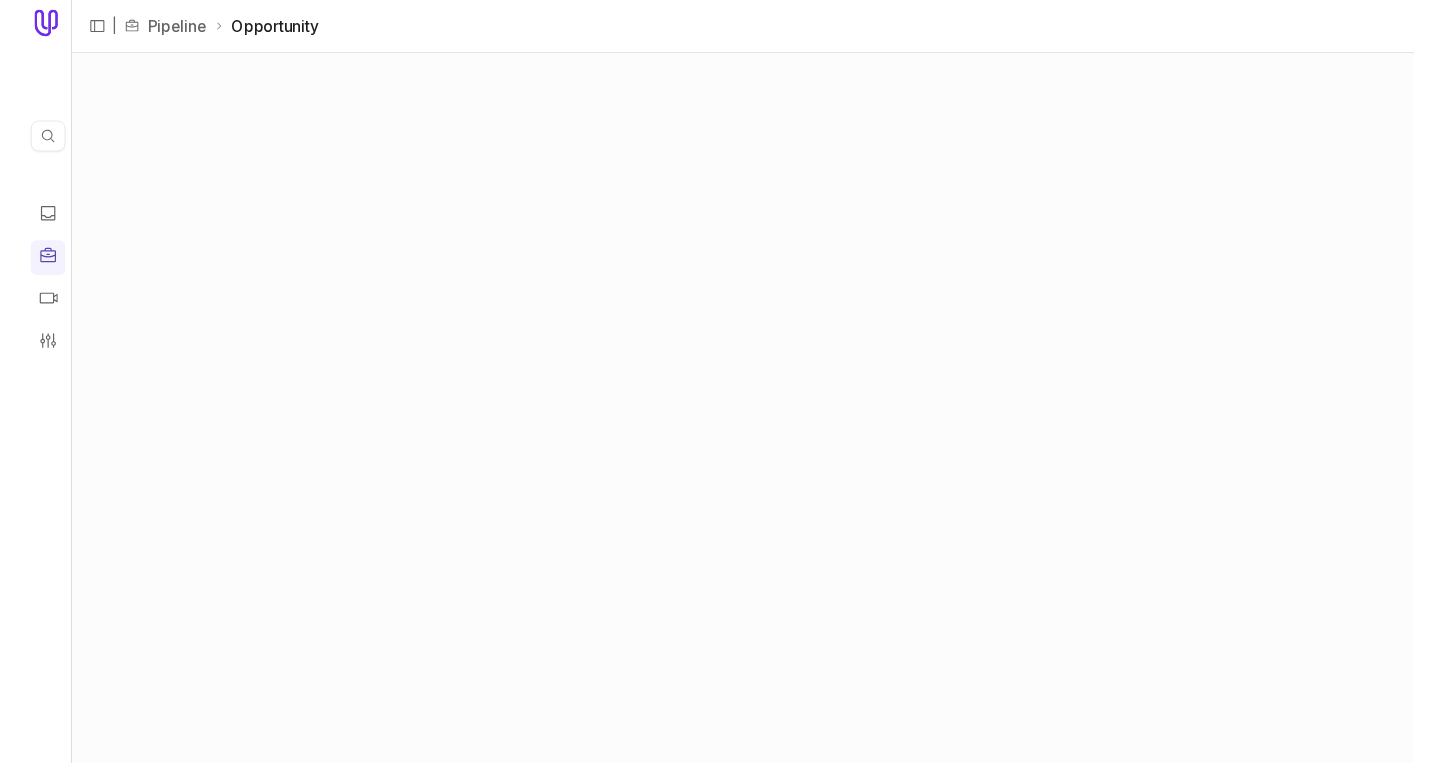 scroll, scrollTop: 0, scrollLeft: 0, axis: both 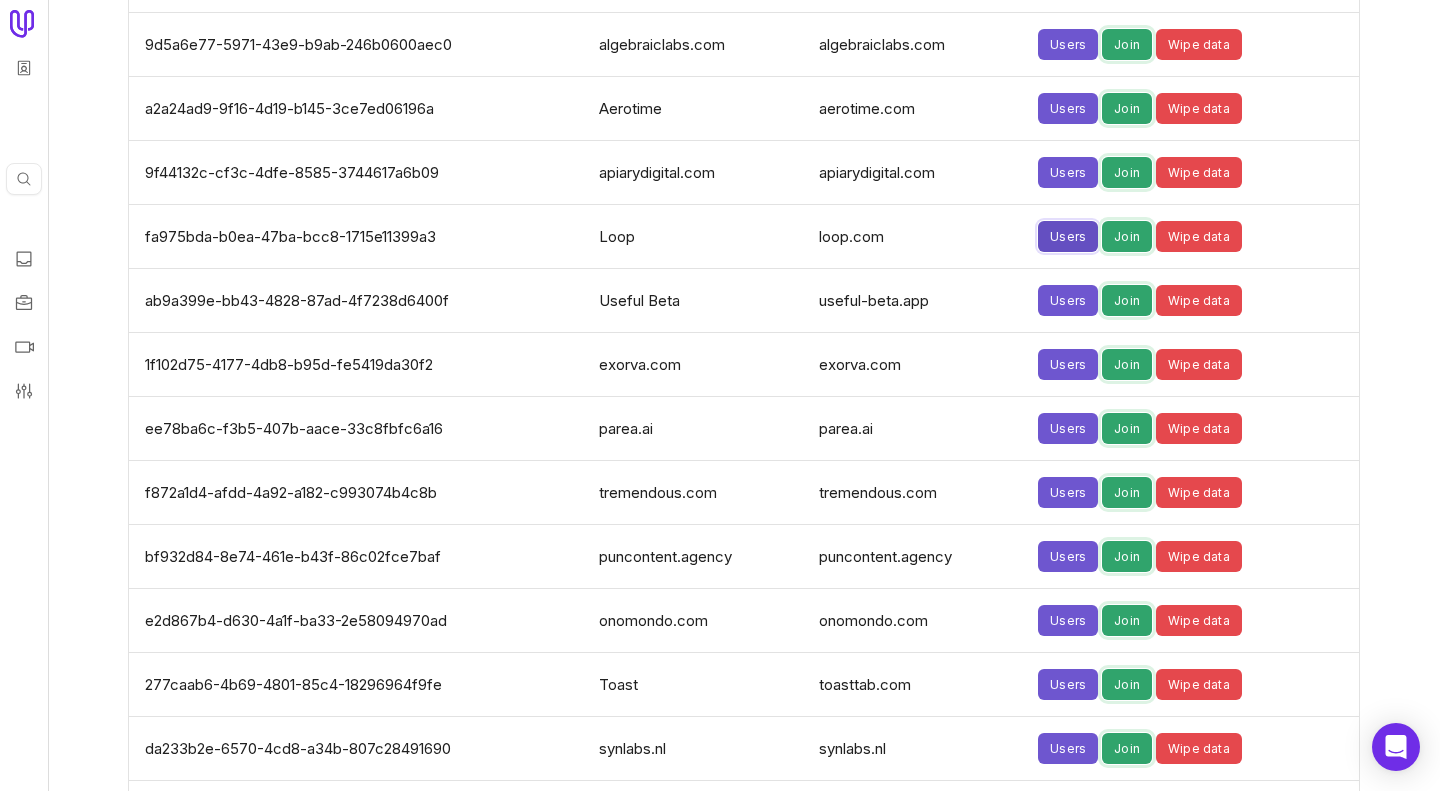 click on "Users" at bounding box center (1068, 236) 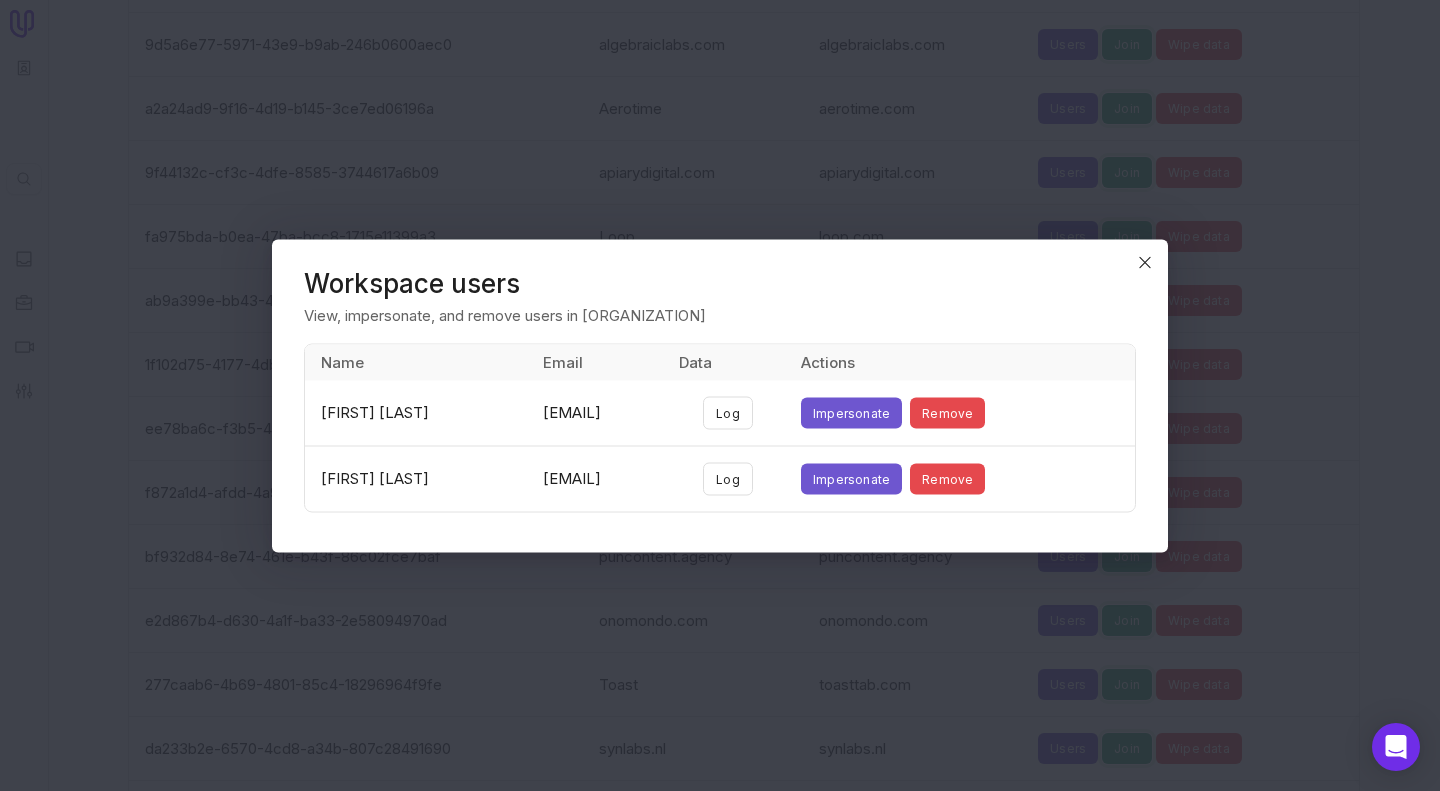 scroll, scrollTop: 3829, scrollLeft: 0, axis: vertical 